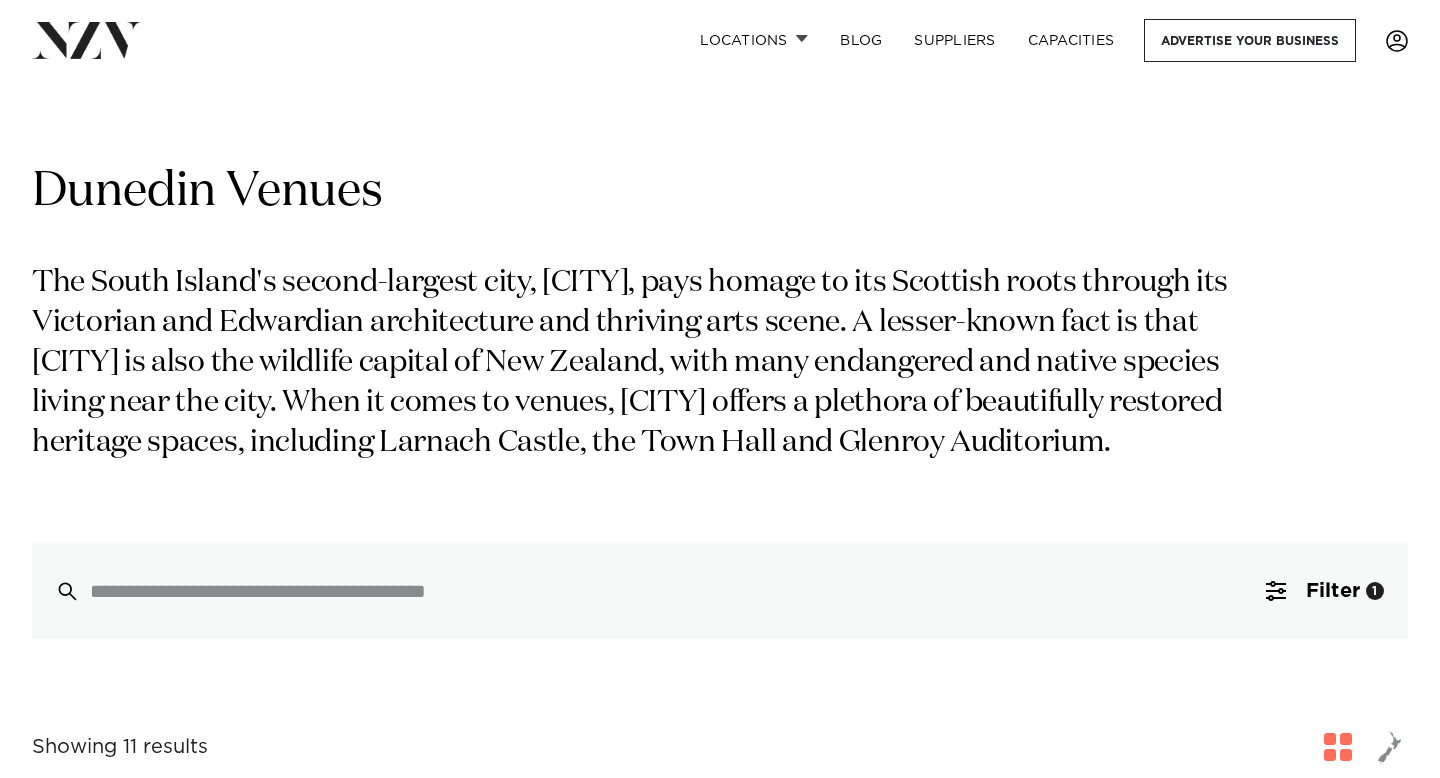 scroll, scrollTop: 746, scrollLeft: 0, axis: vertical 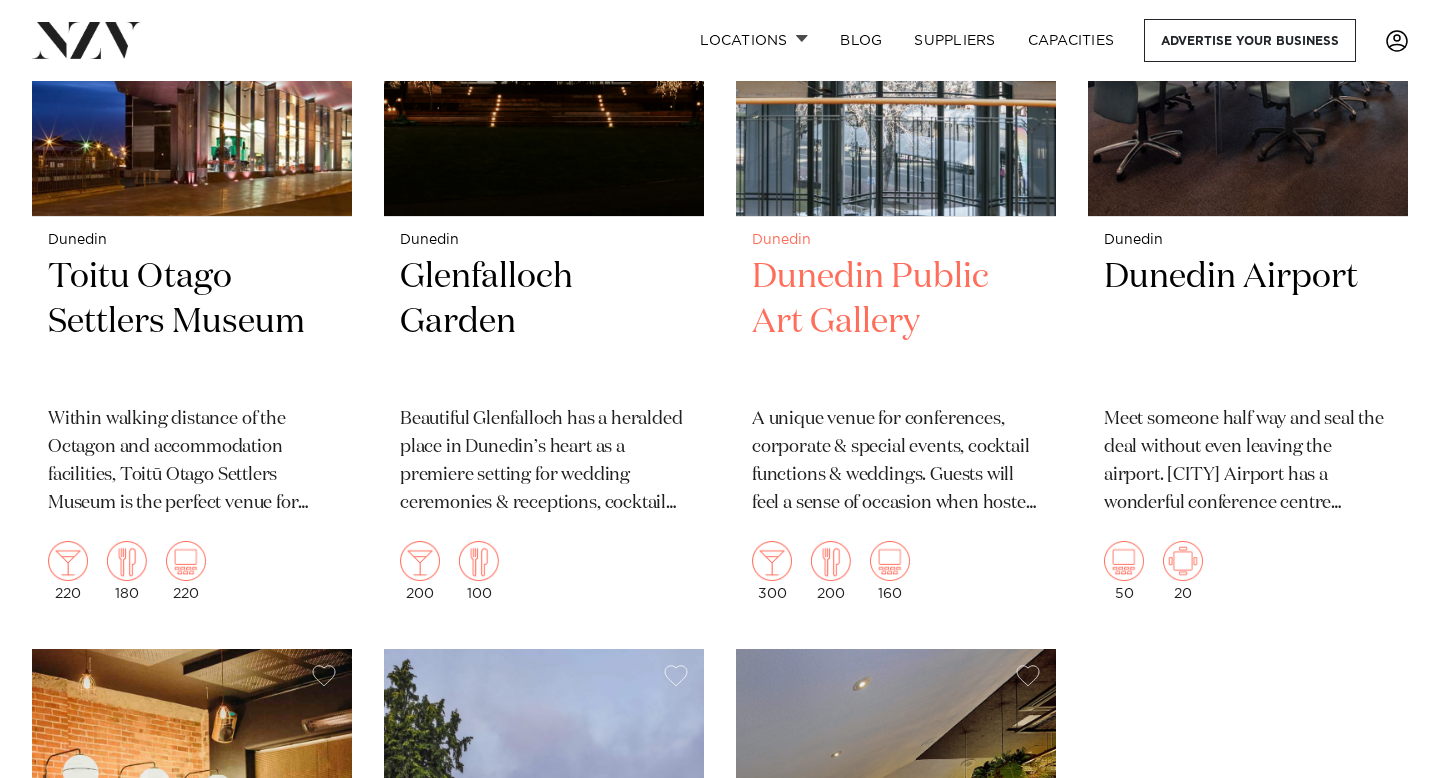 click on "[CITY] Public Art Gallery" at bounding box center (896, 322) 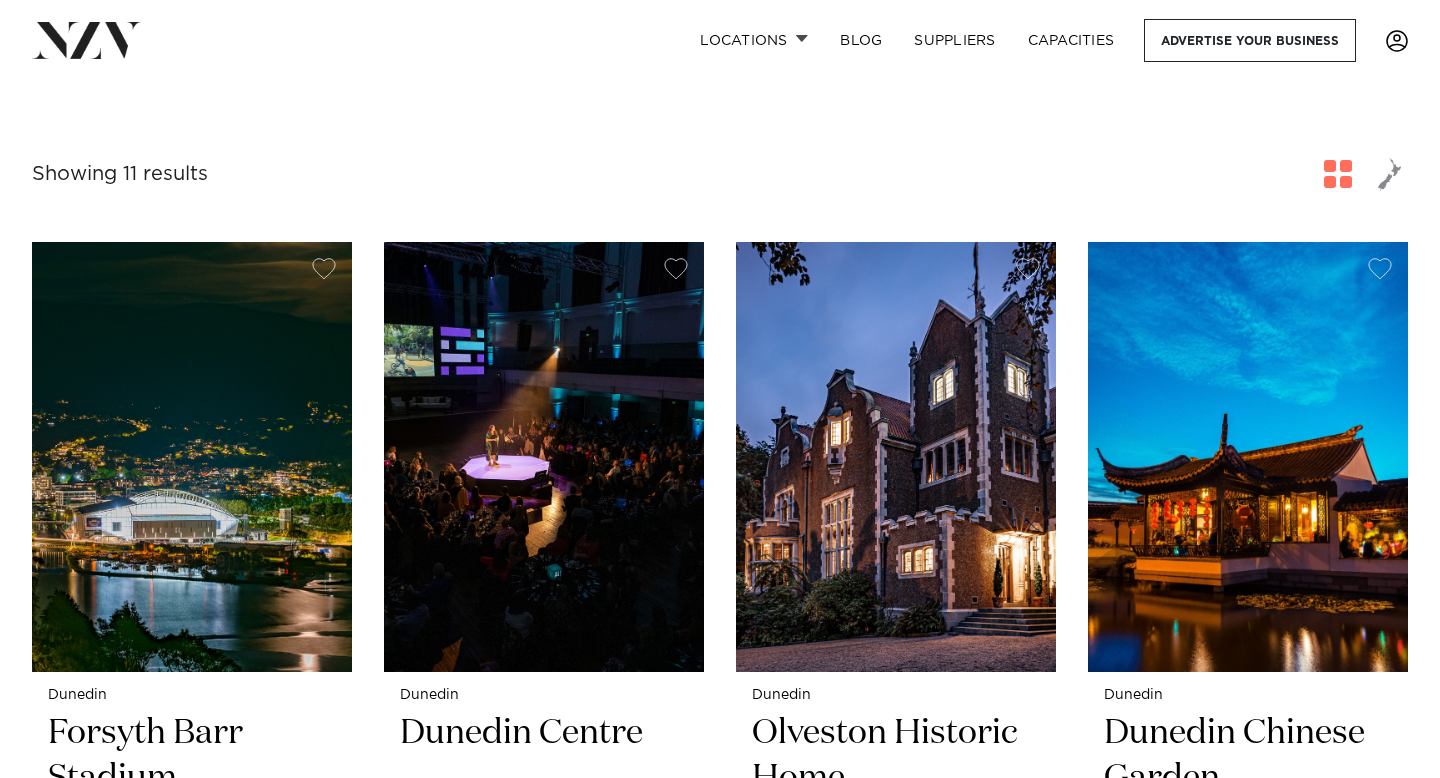 scroll, scrollTop: 551, scrollLeft: 0, axis: vertical 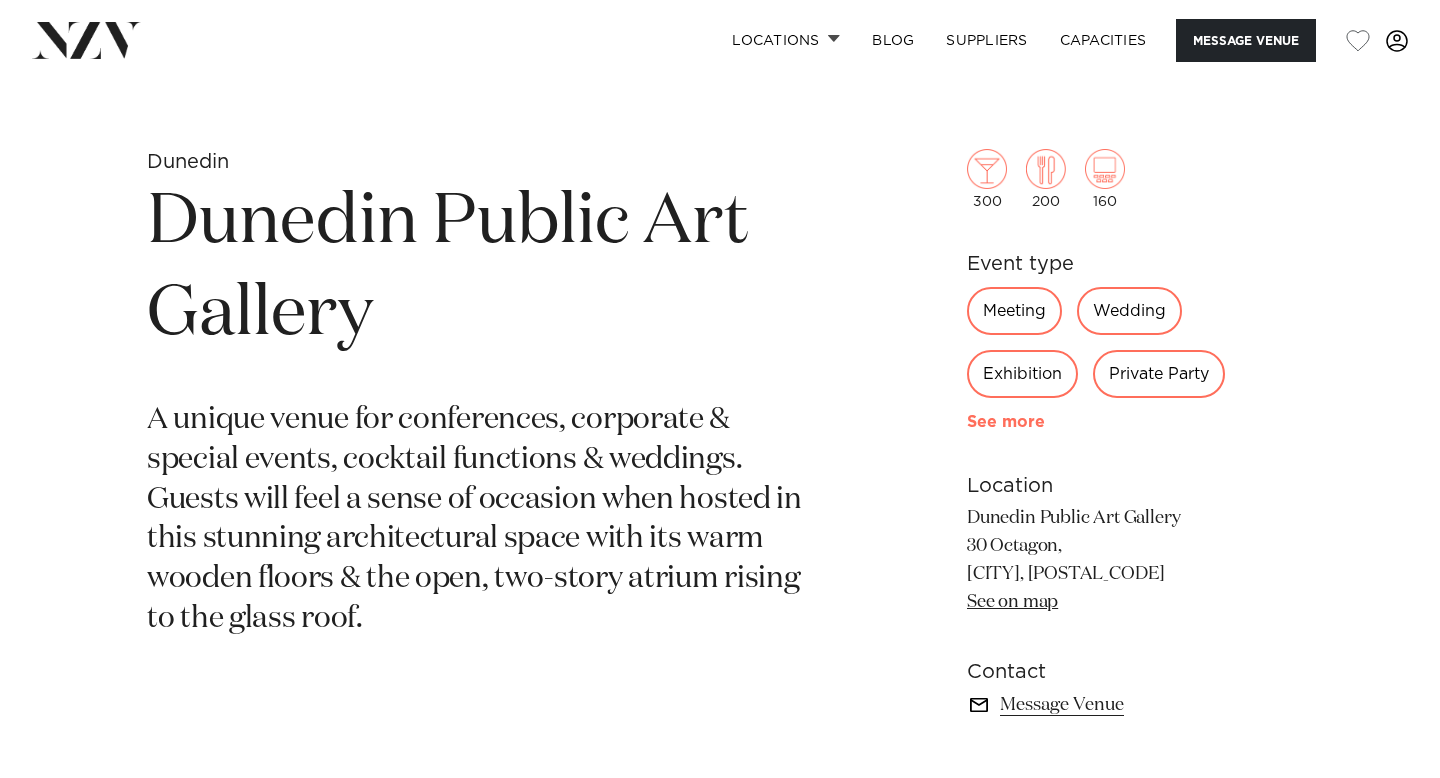 click on "See more" at bounding box center [1045, 422] 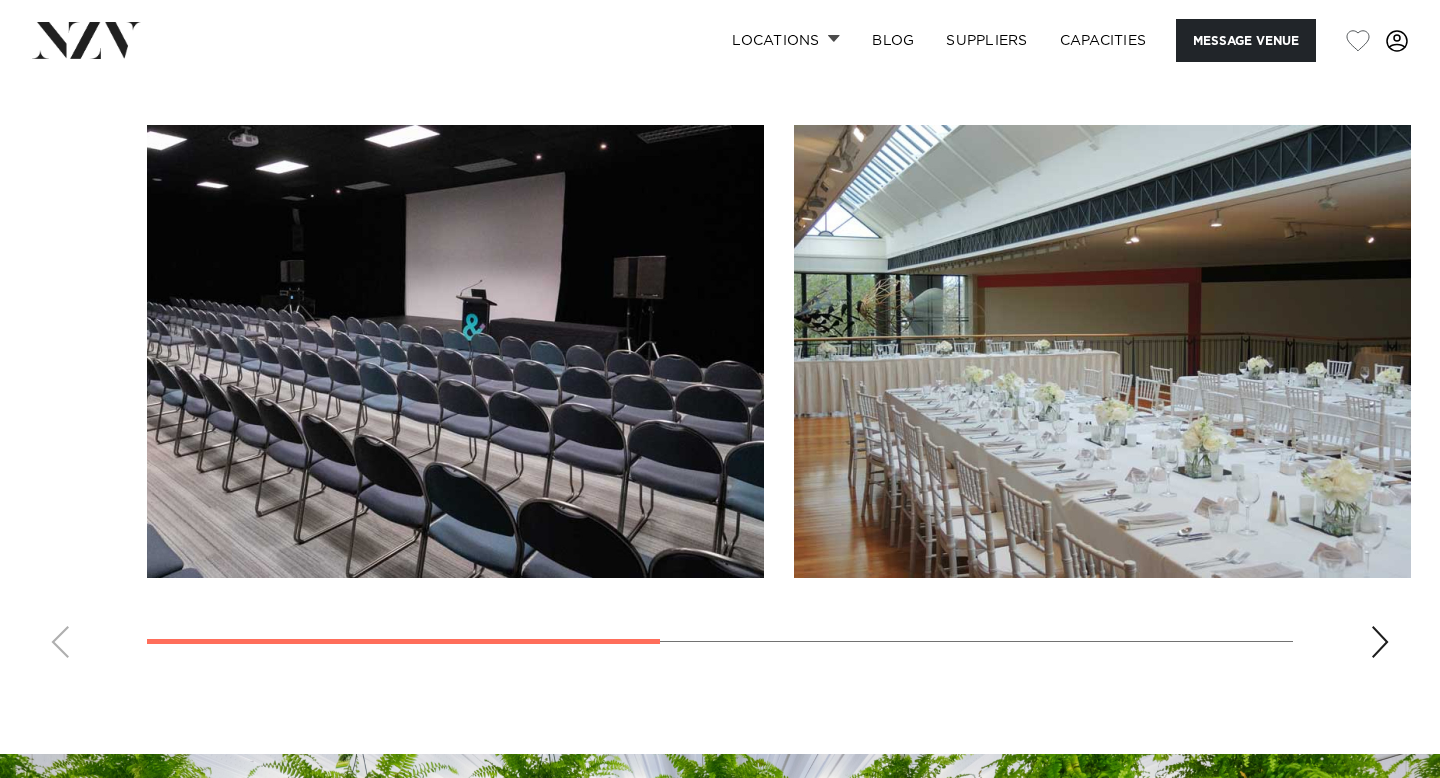 scroll, scrollTop: 1682, scrollLeft: 0, axis: vertical 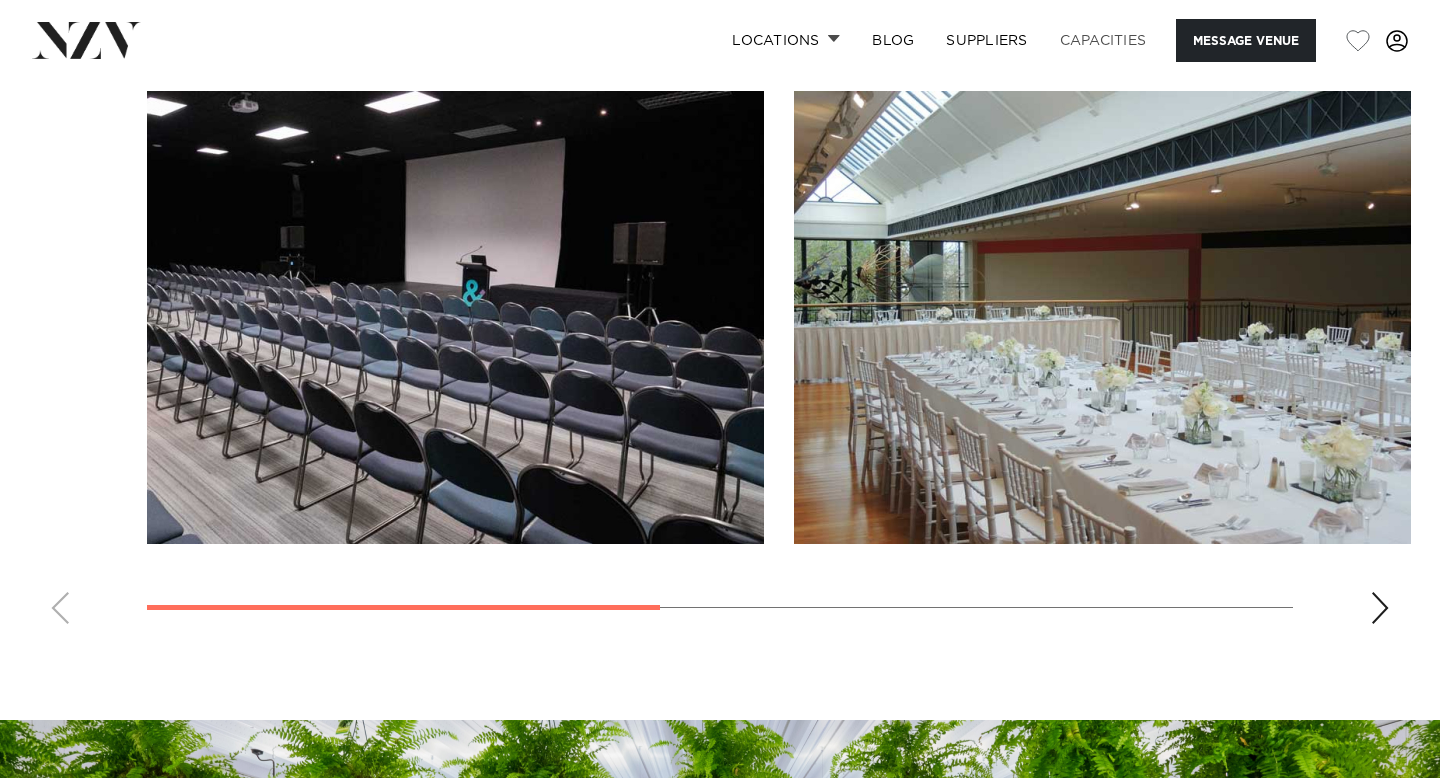 click on "Capacities" at bounding box center [1103, 40] 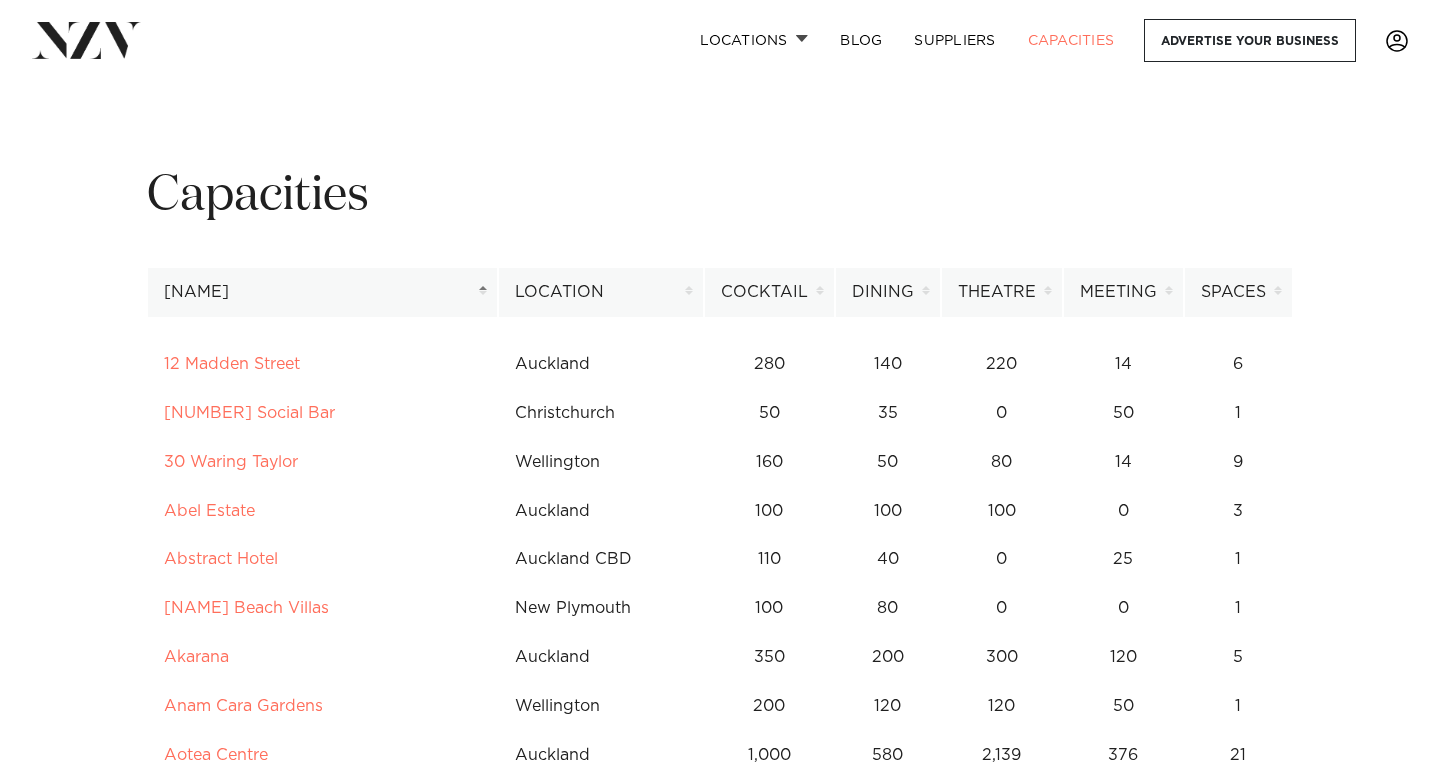 scroll, scrollTop: 0, scrollLeft: 0, axis: both 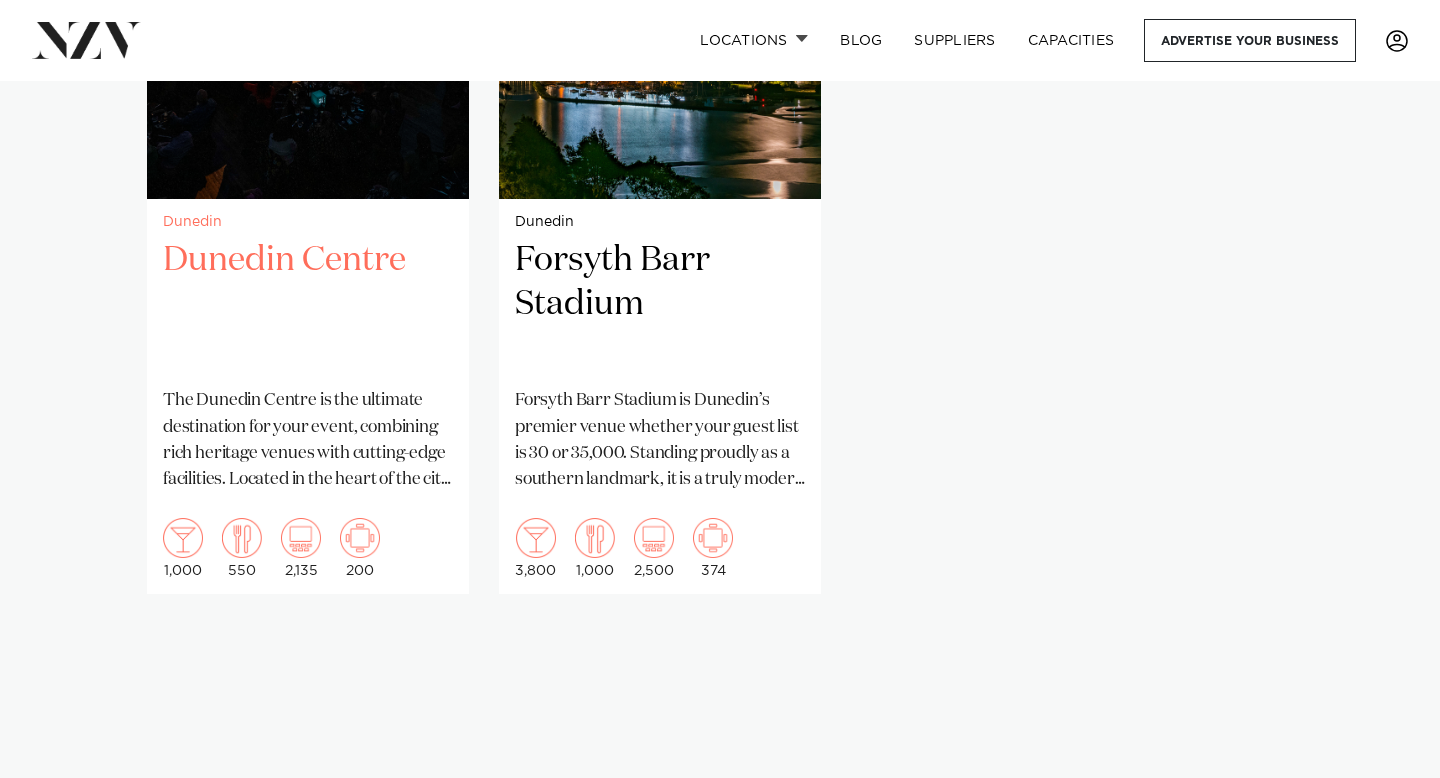 click on "Dunedin Centre" at bounding box center (308, 305) 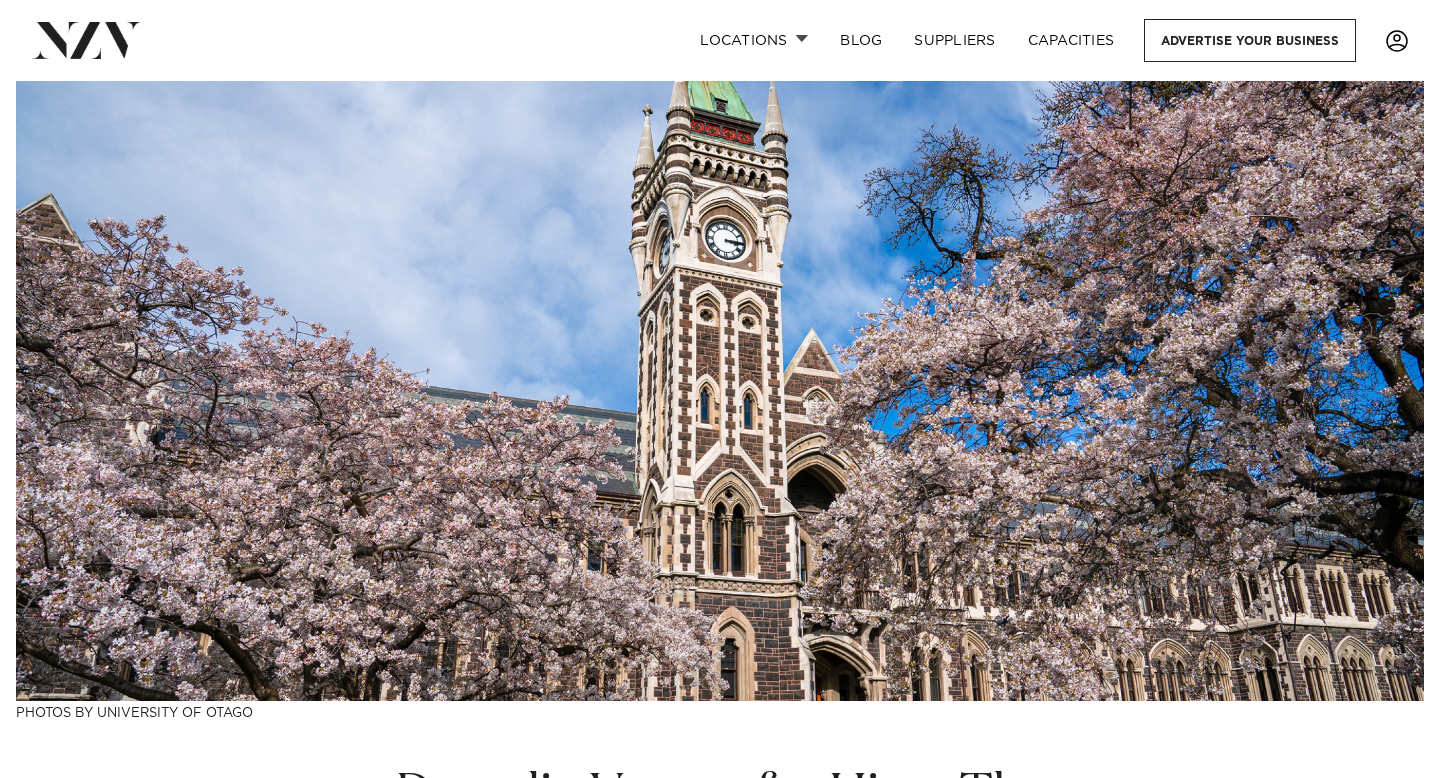 scroll, scrollTop: 0, scrollLeft: 0, axis: both 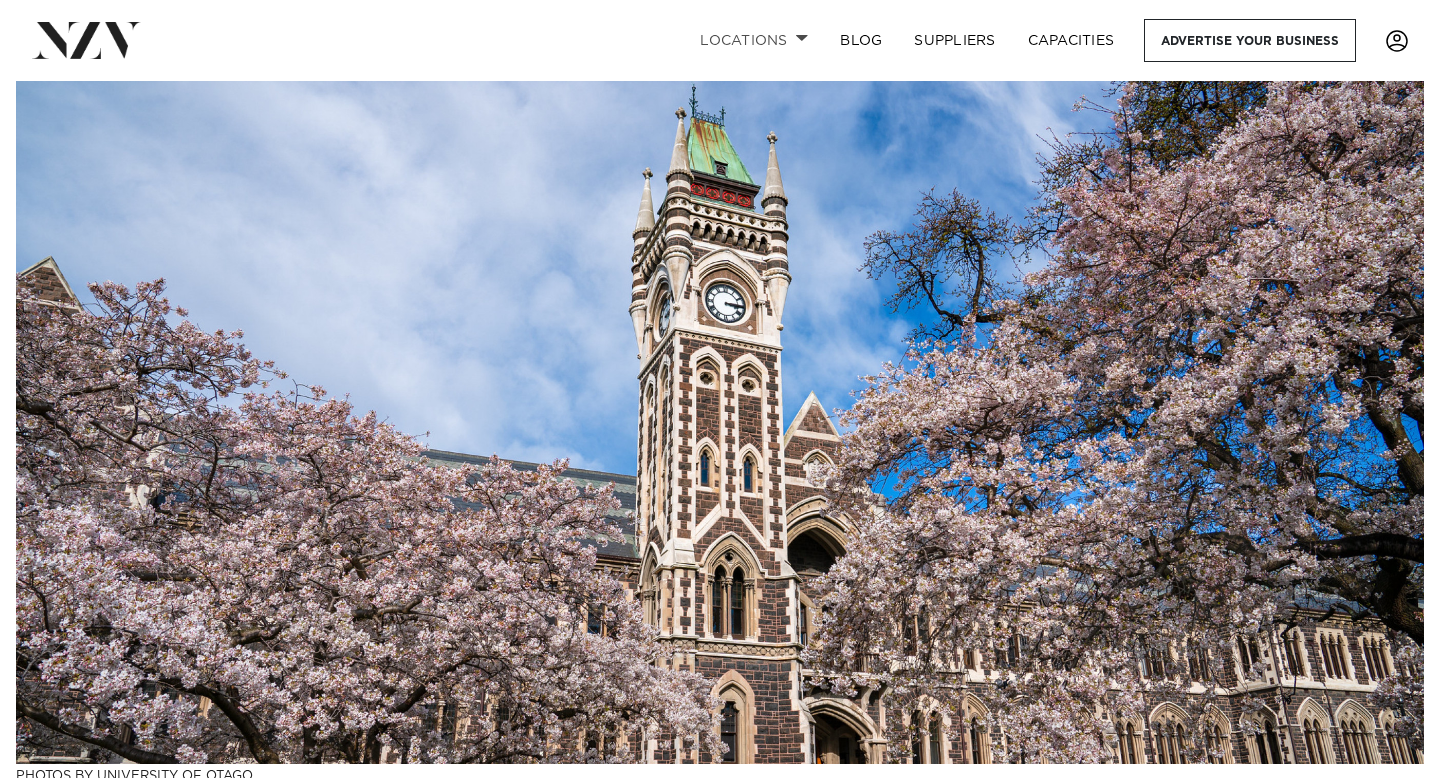 click on "Locations" at bounding box center (754, 40) 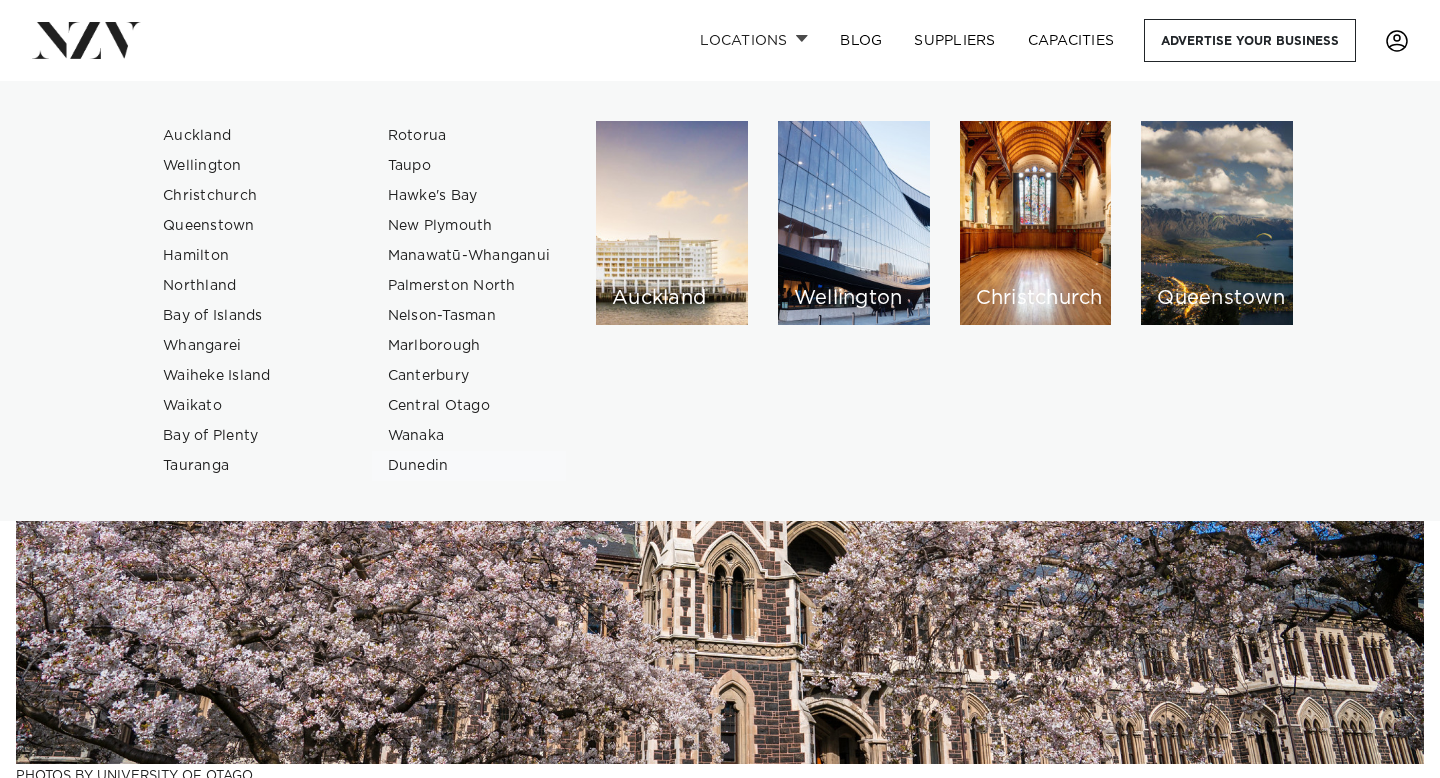 click on "Dunedin" at bounding box center [469, 466] 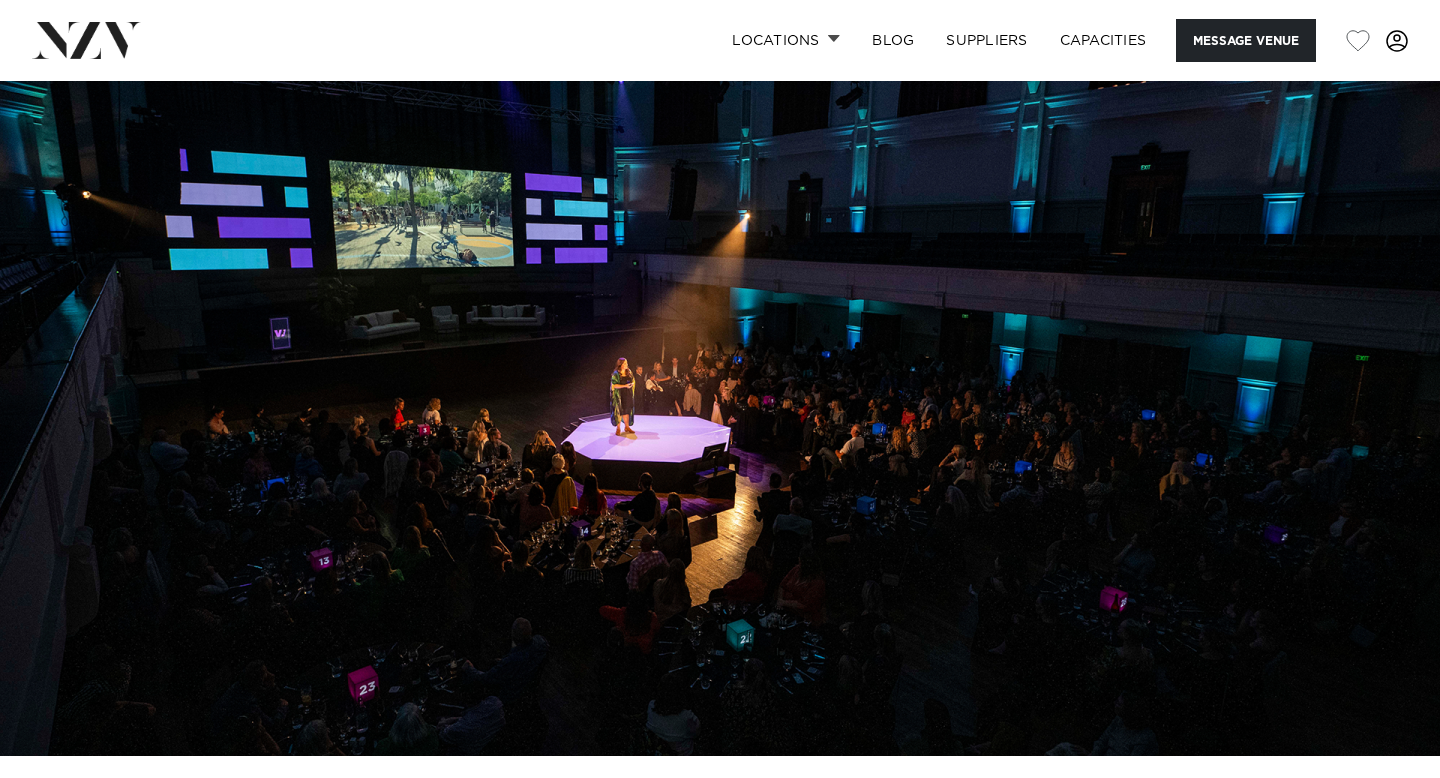 scroll, scrollTop: 0, scrollLeft: 0, axis: both 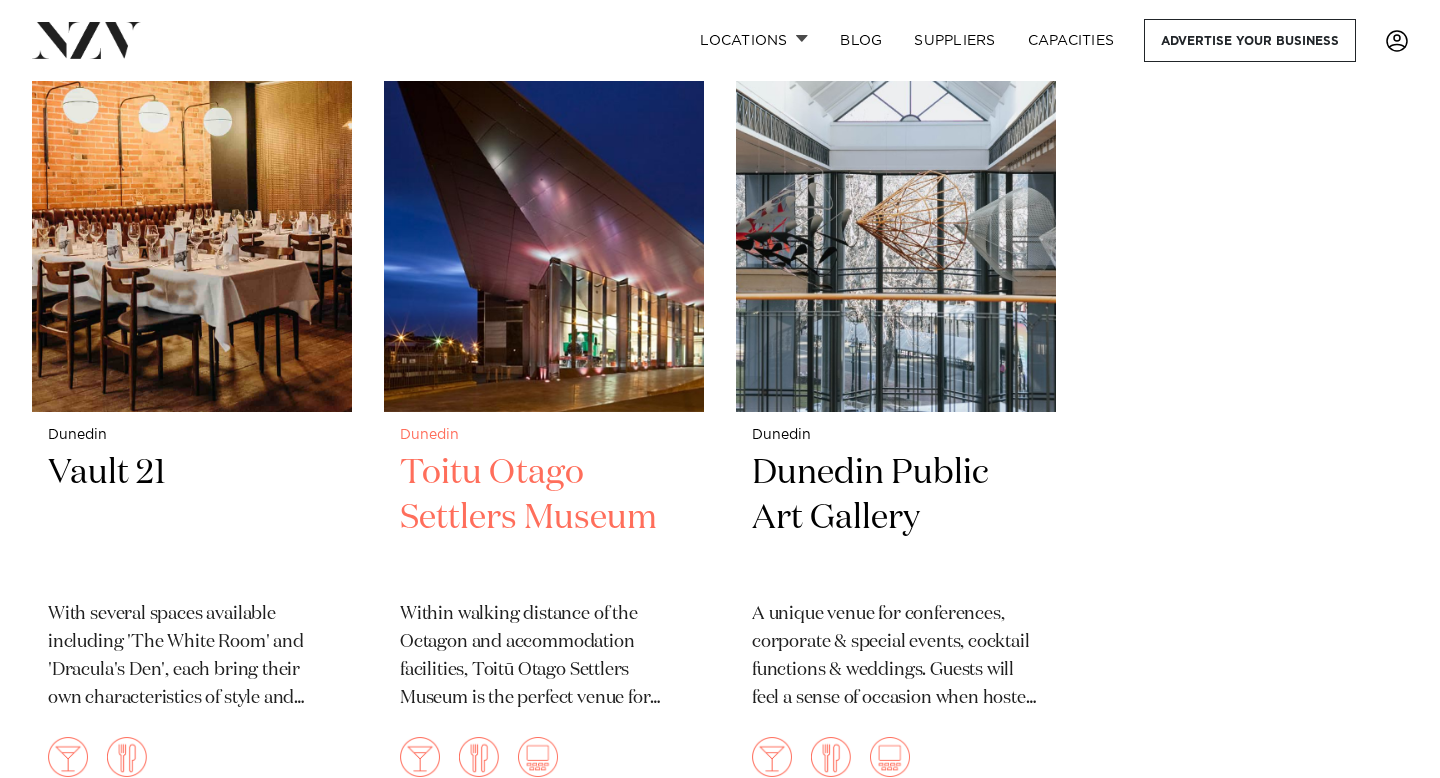 click on "Toitu Otago Settlers Museum" at bounding box center (544, 518) 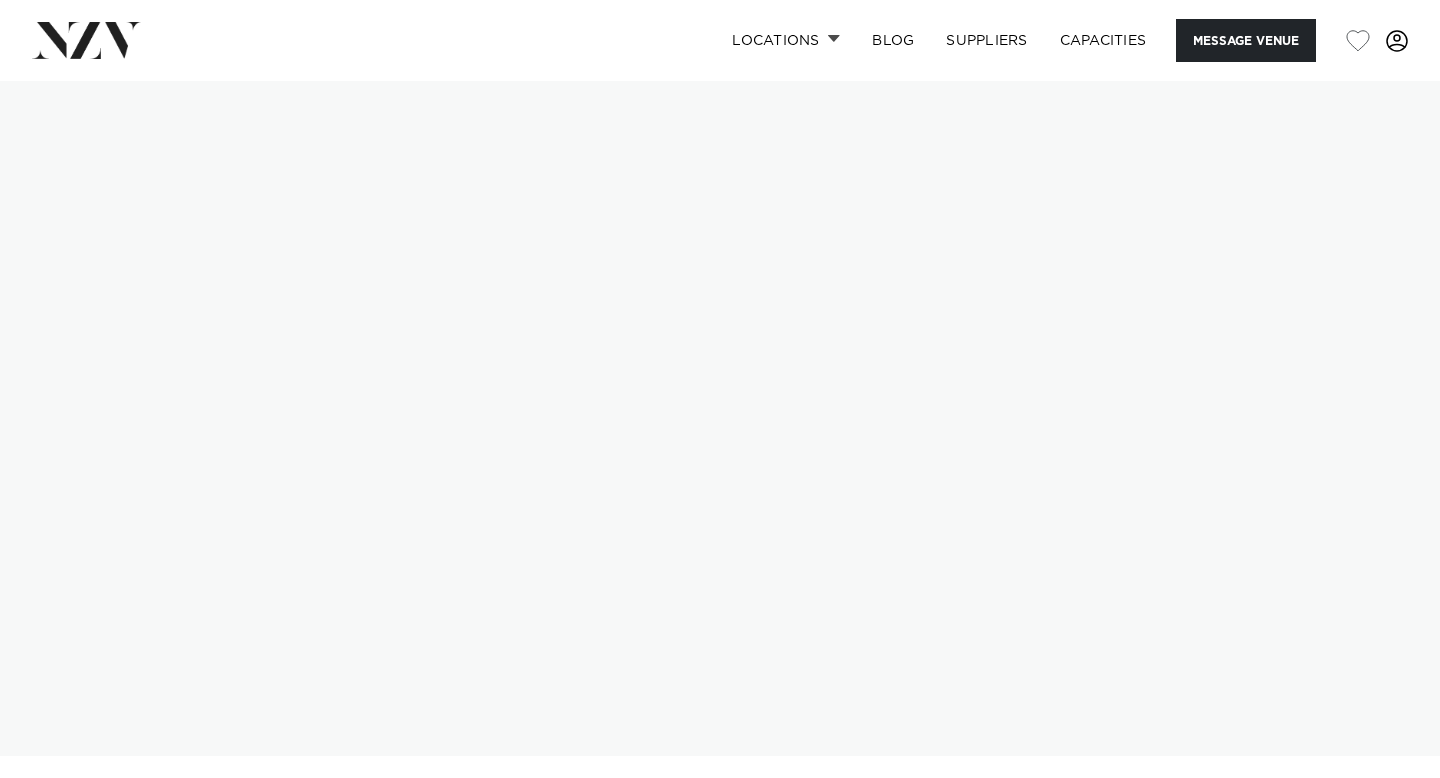 scroll, scrollTop: 0, scrollLeft: 0, axis: both 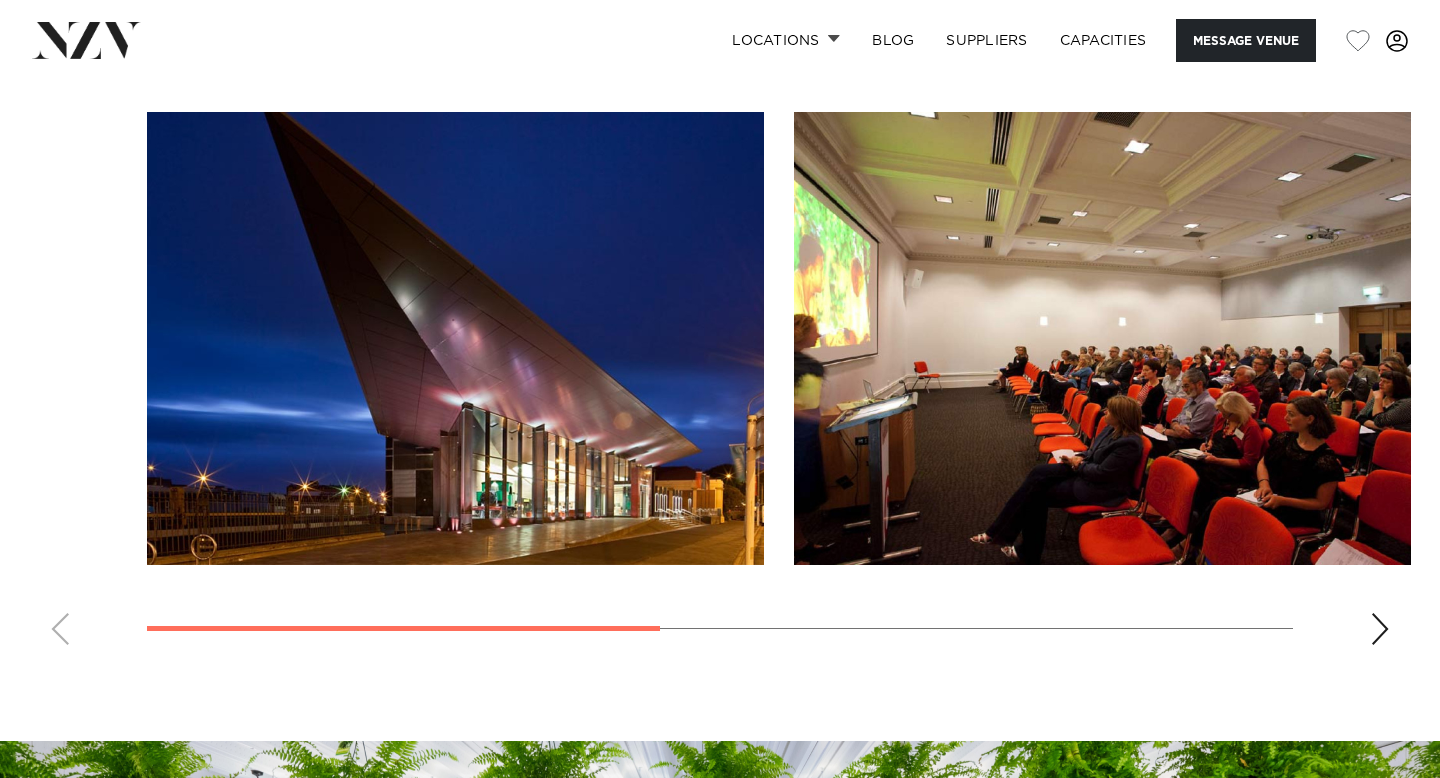 click at bounding box center [720, 386] 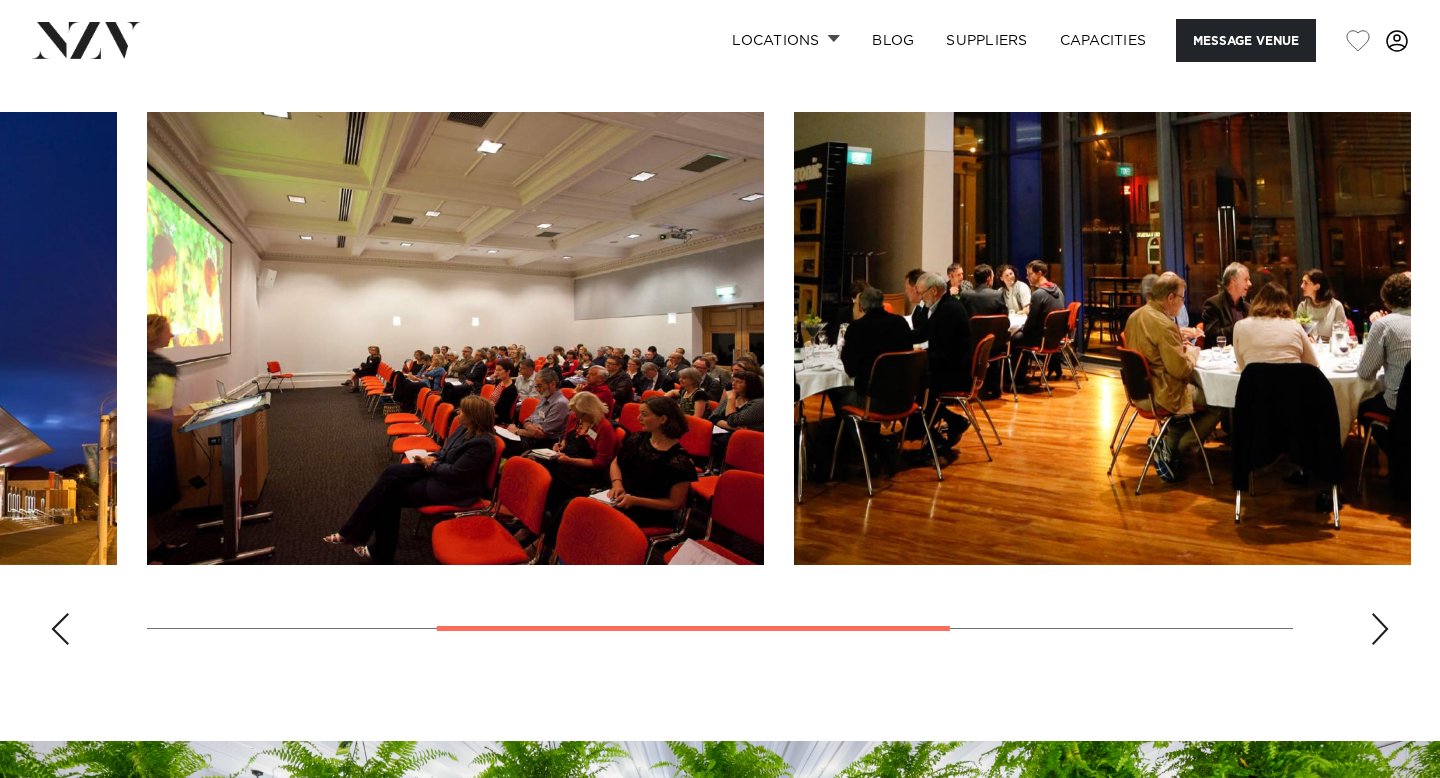 click at bounding box center [1380, 629] 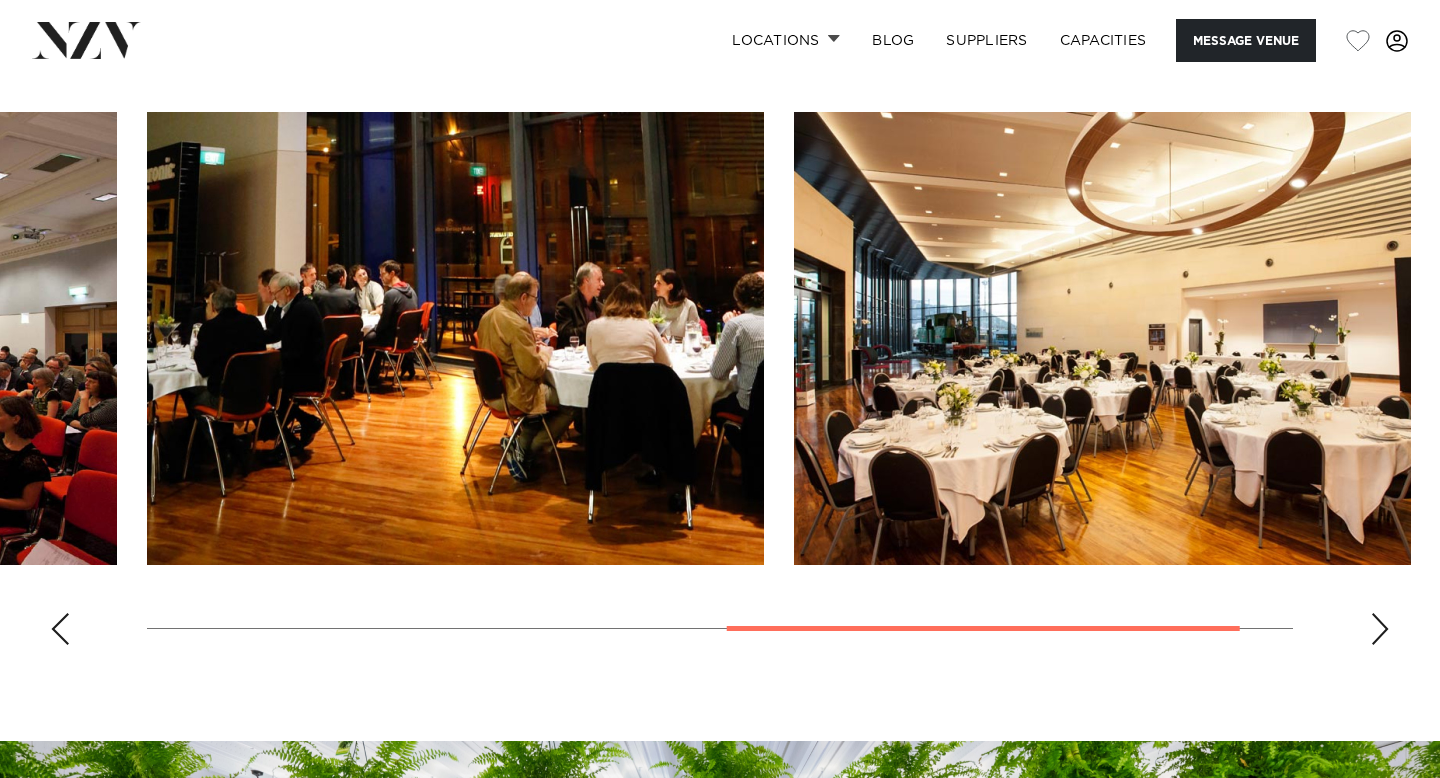 click at bounding box center [1380, 629] 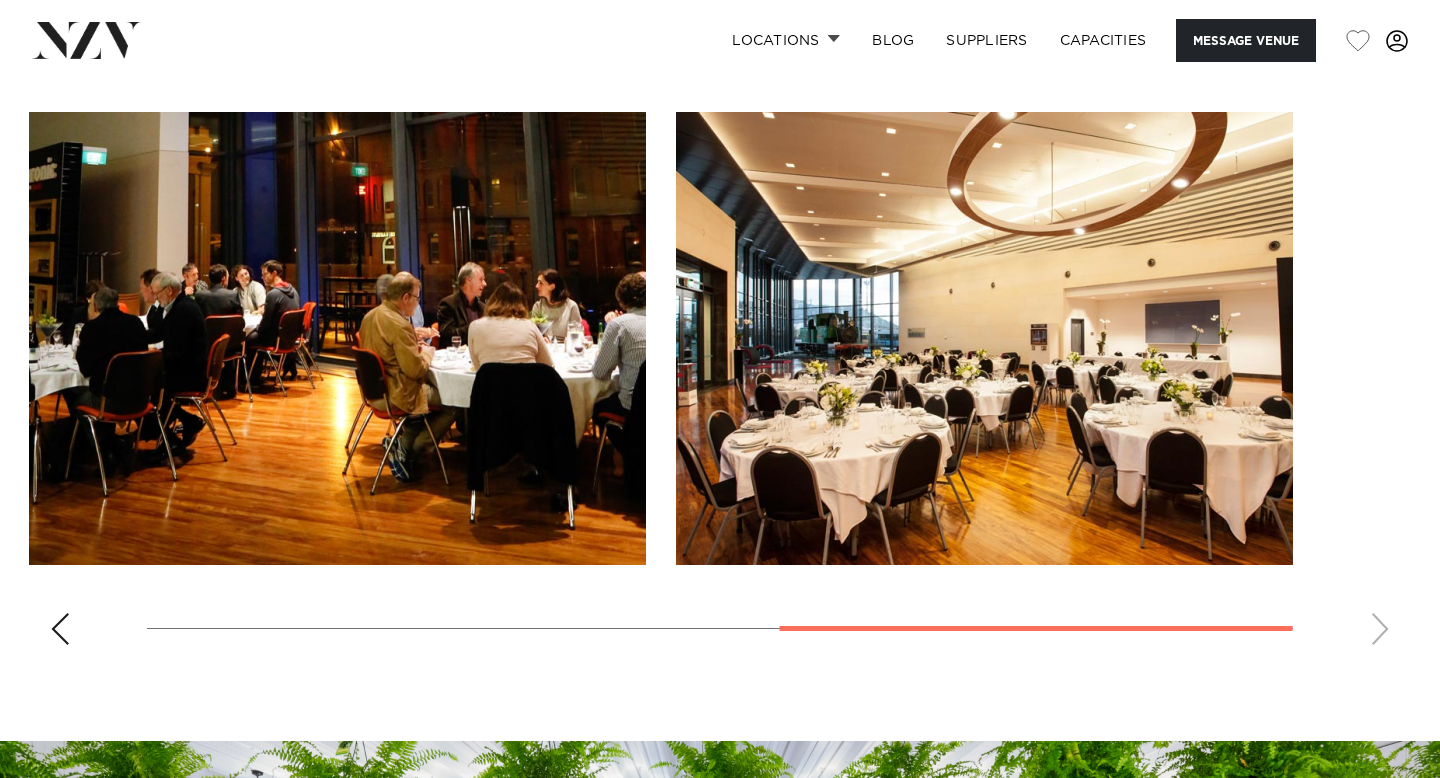 click at bounding box center (720, 386) 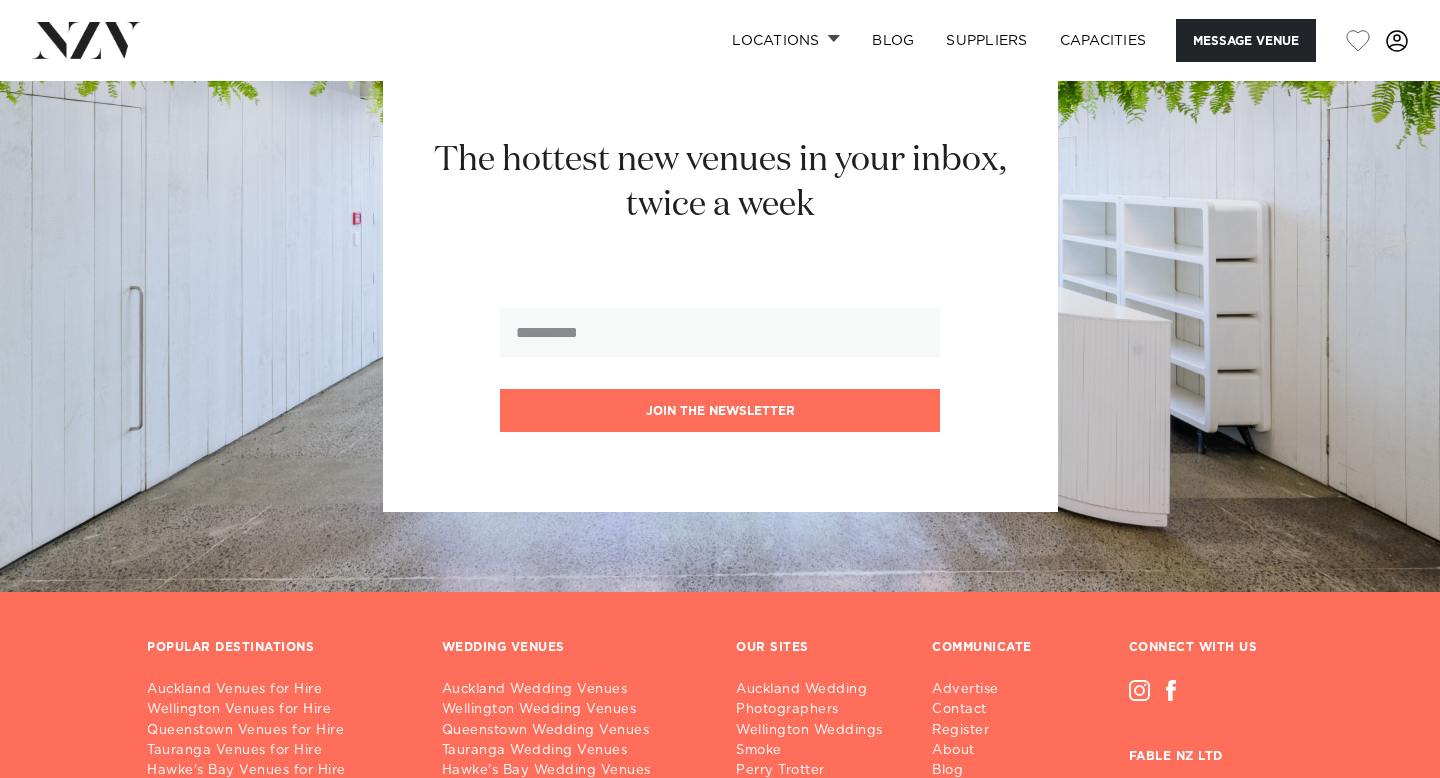 scroll, scrollTop: 1685, scrollLeft: 0, axis: vertical 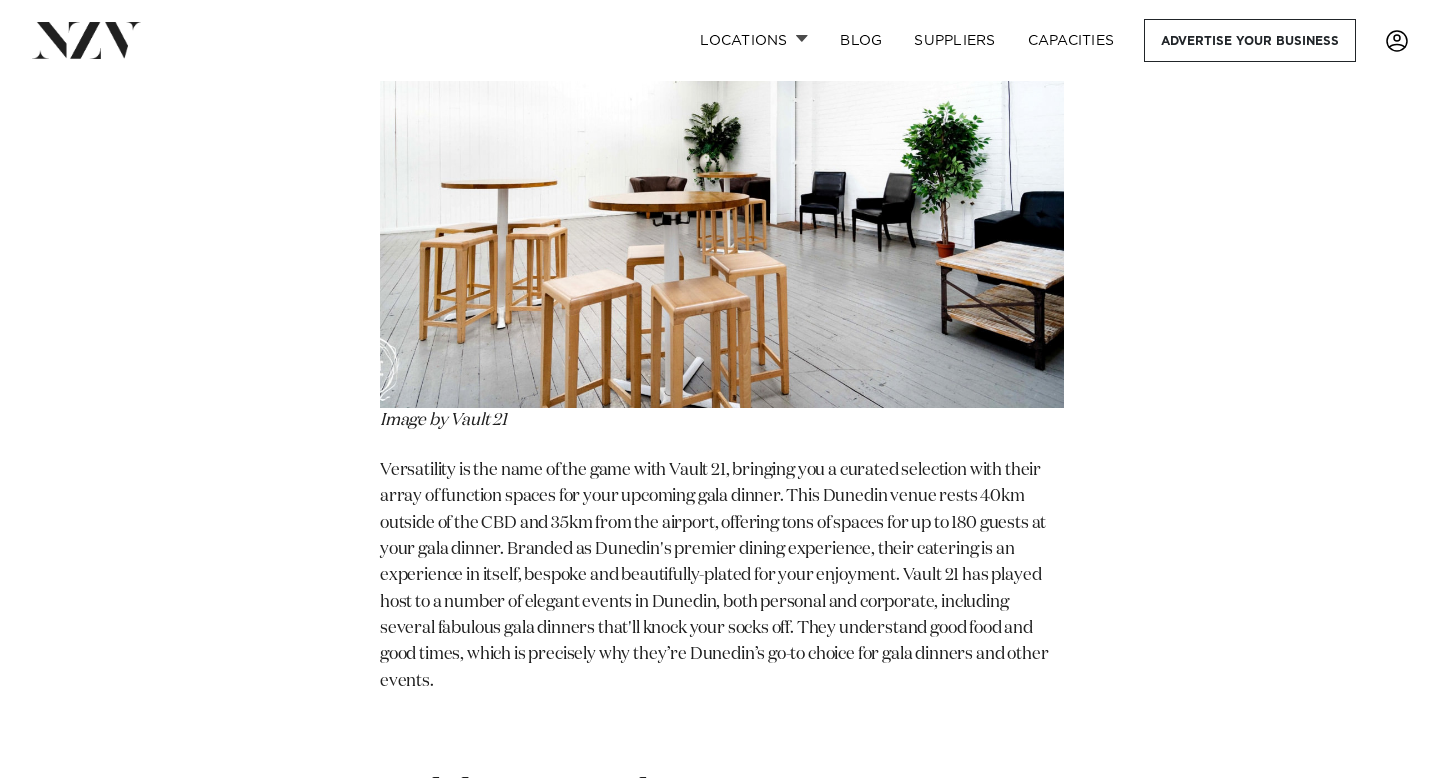click at bounding box center [722, 157] 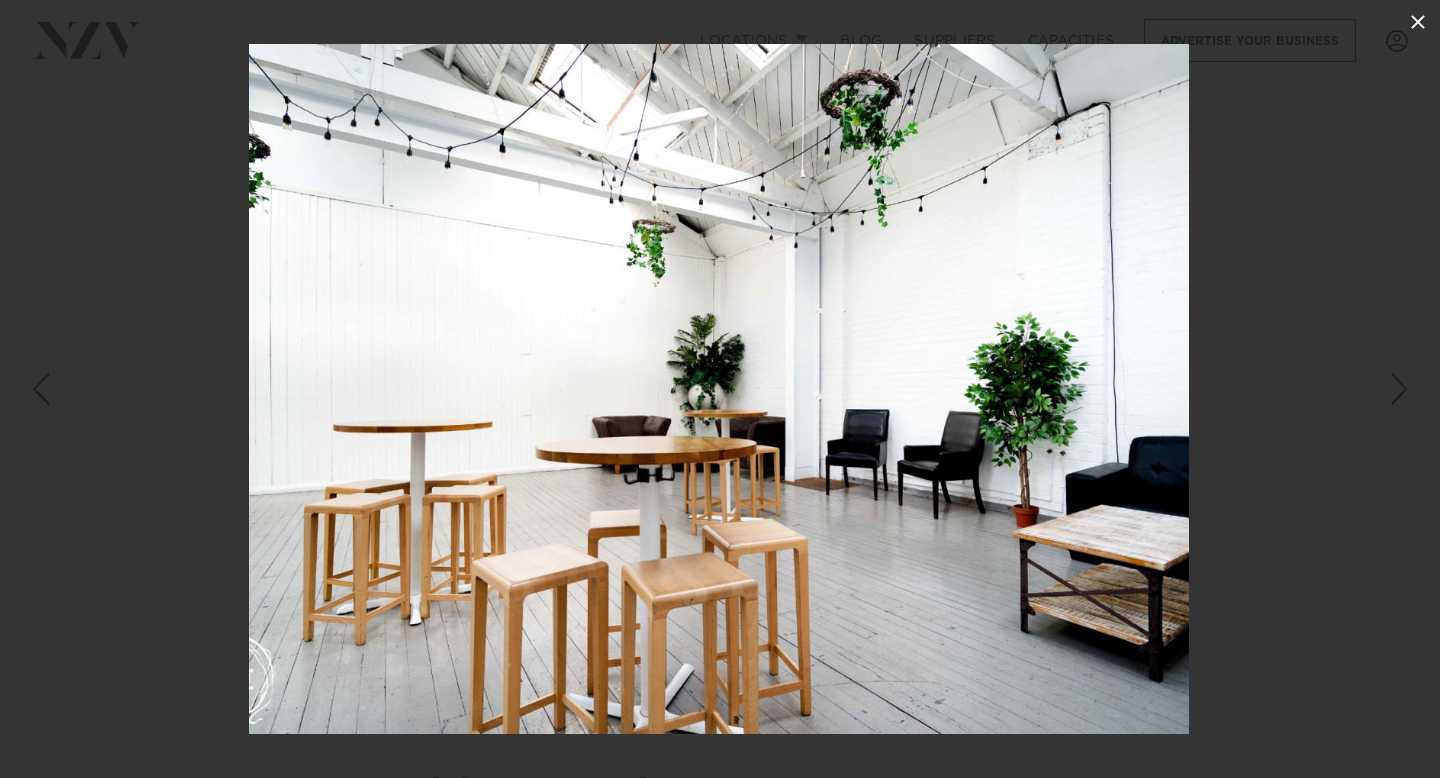 click 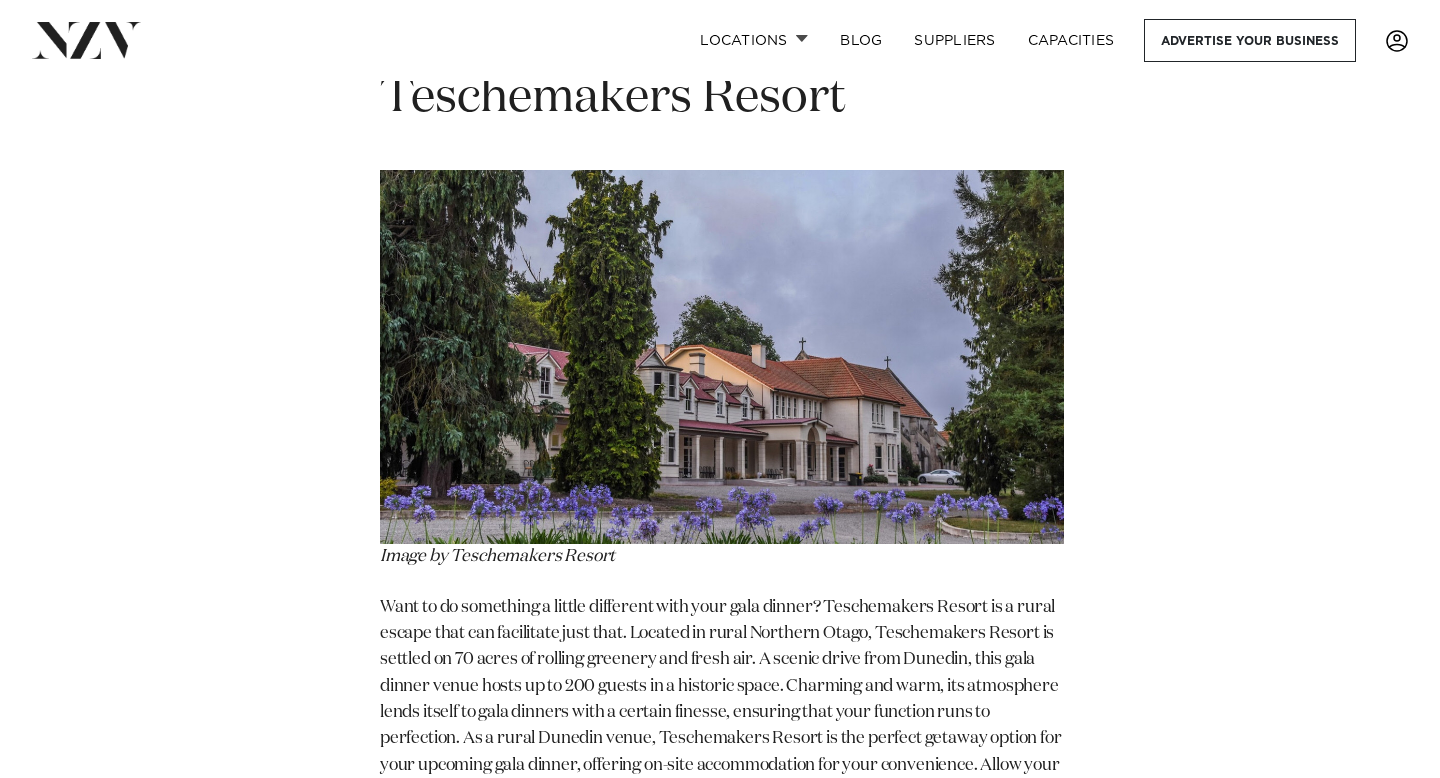 scroll, scrollTop: 11822, scrollLeft: 0, axis: vertical 